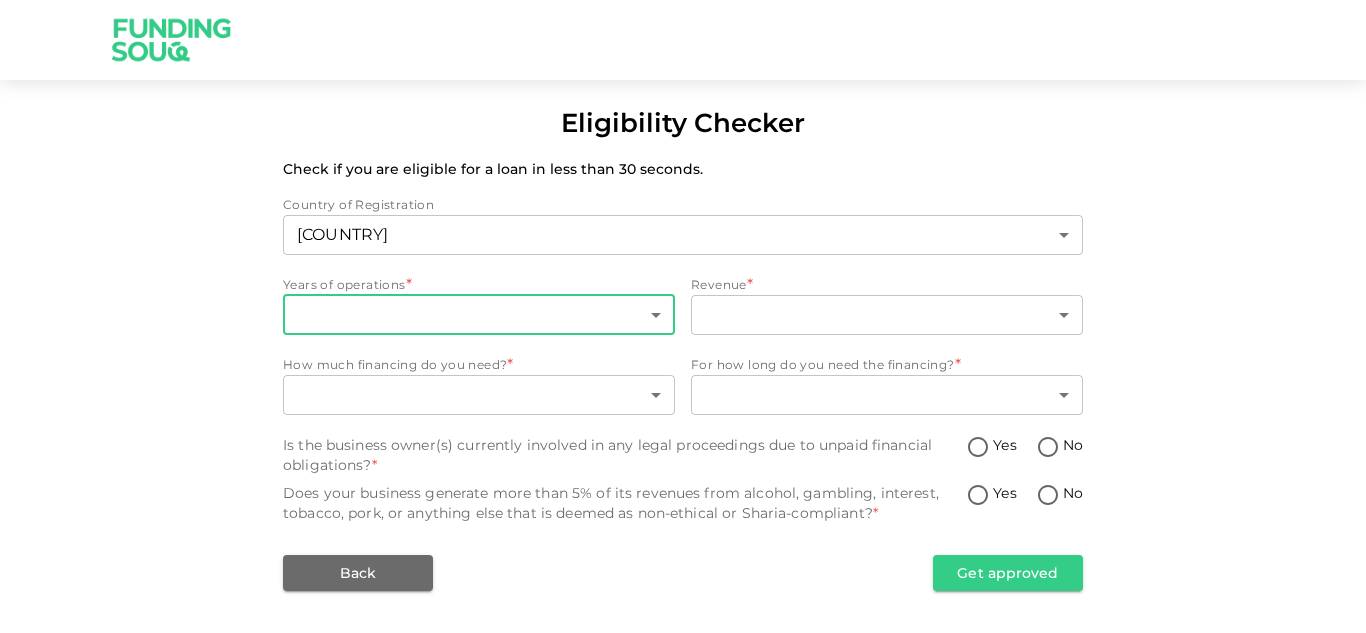 scroll, scrollTop: 0, scrollLeft: 0, axis: both 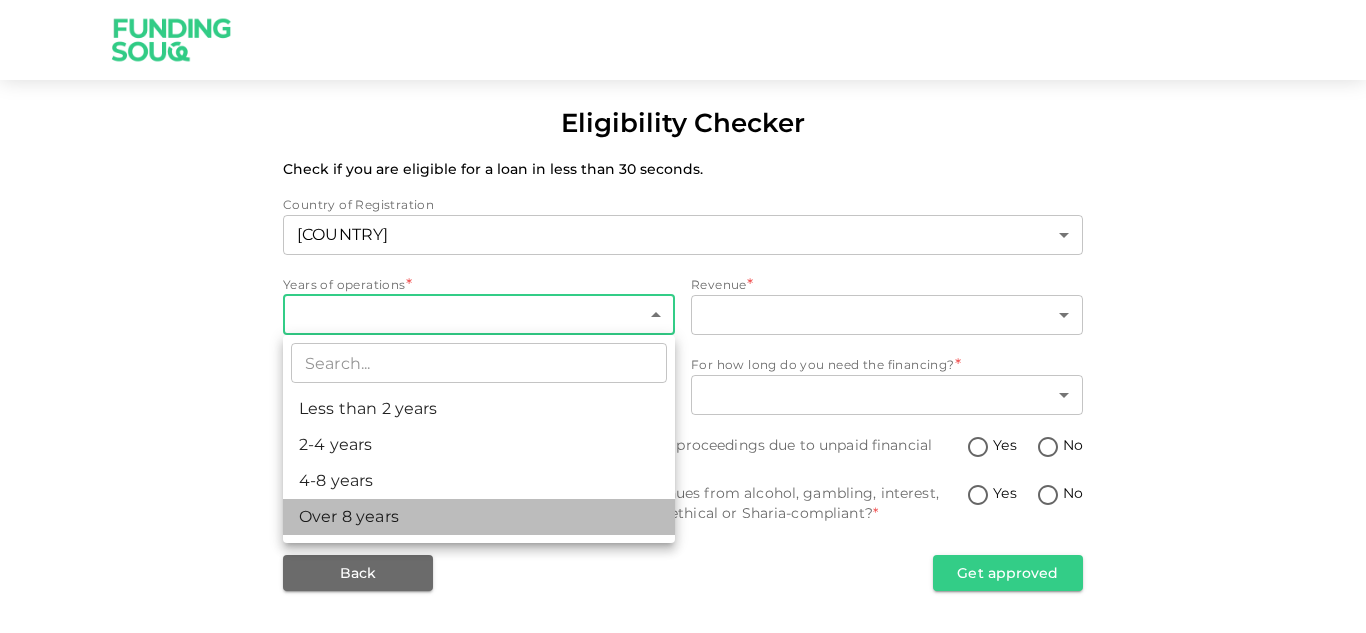 click on "Over 8 years" at bounding box center [479, 517] 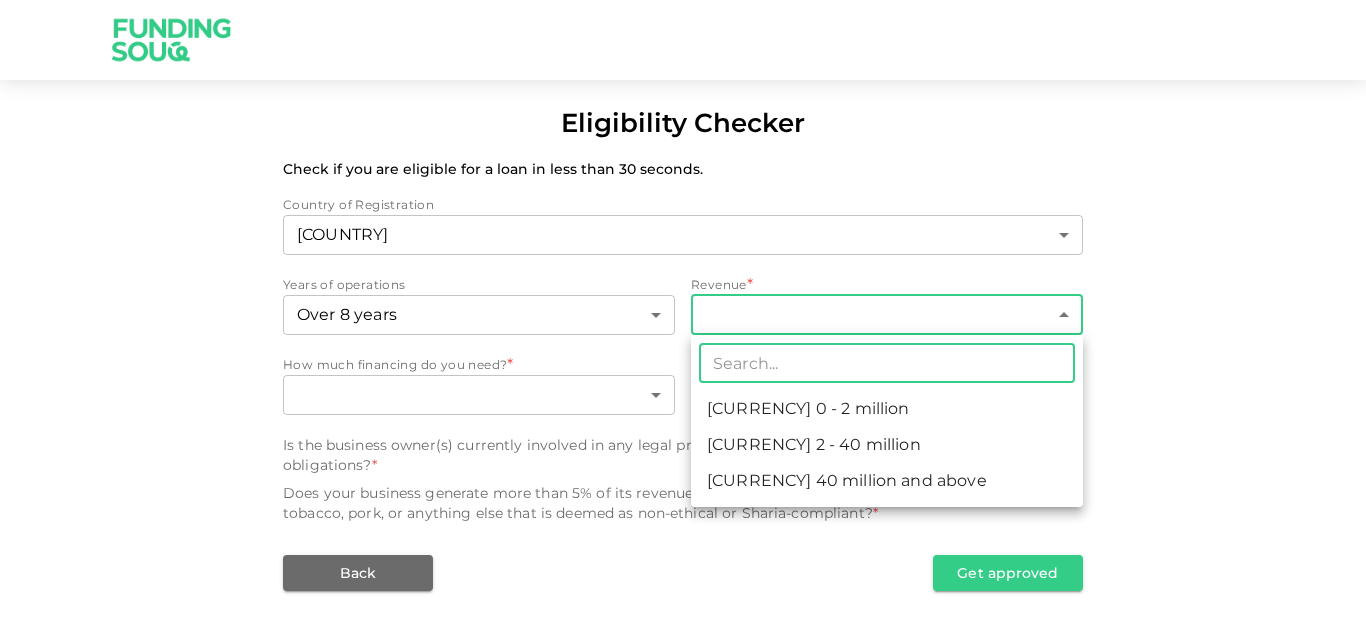 click on "Eligibility Checker Check if you are eligible for a loan in less than 30 seconds.   Country of Registration United Arab Emirates 1 ​   Years of operations Over 8 years 4 ​   Revenue * ​ ​   How much financing do you need? * ​ ​   For how long do you need the financing? * ​ ​ Is the business owner(s) currently involved in any legal proceedings due to unpaid financial obligations? * Yes No Does your business generate more than 5% of its revenues from alcohol, gambling, interest, tobacco, pork, or anything else that is deemed as non-ethical or Sharia-compliant? * Yes No Back Get approved
​ AED 0 - 2 million AED 2 - 40 million AED 40 million and above" at bounding box center (683, 316) 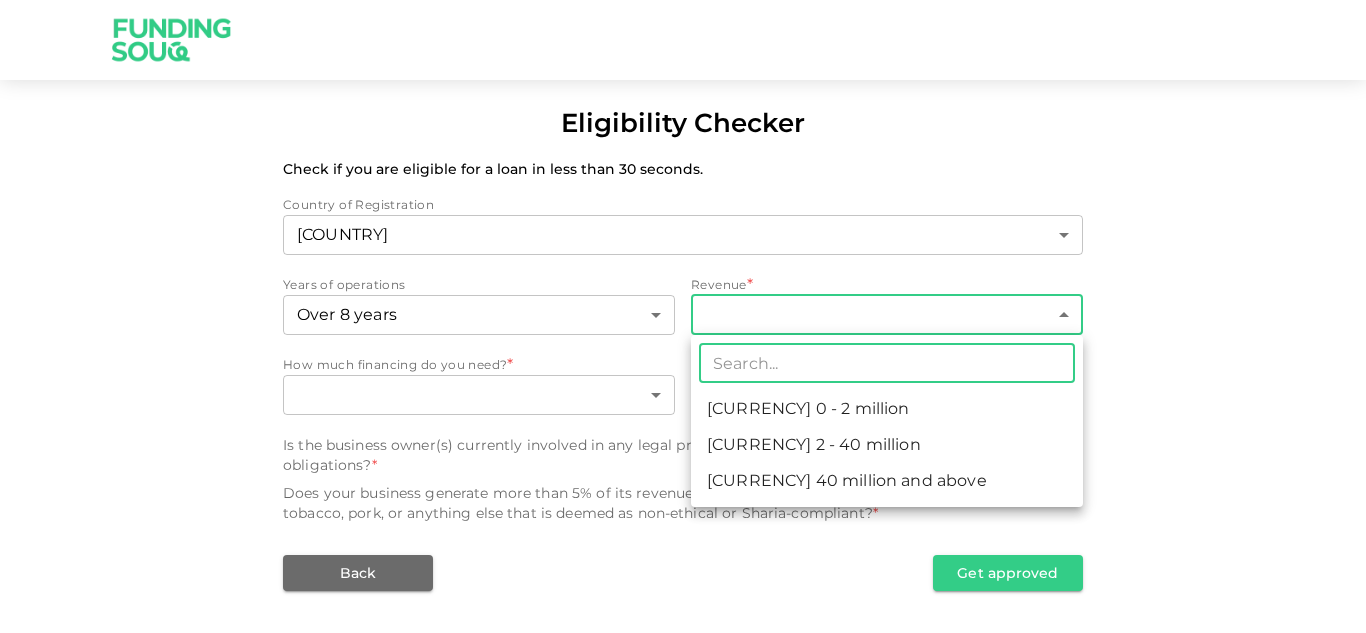 click on "AED 0 - 2 million" at bounding box center (887, 409) 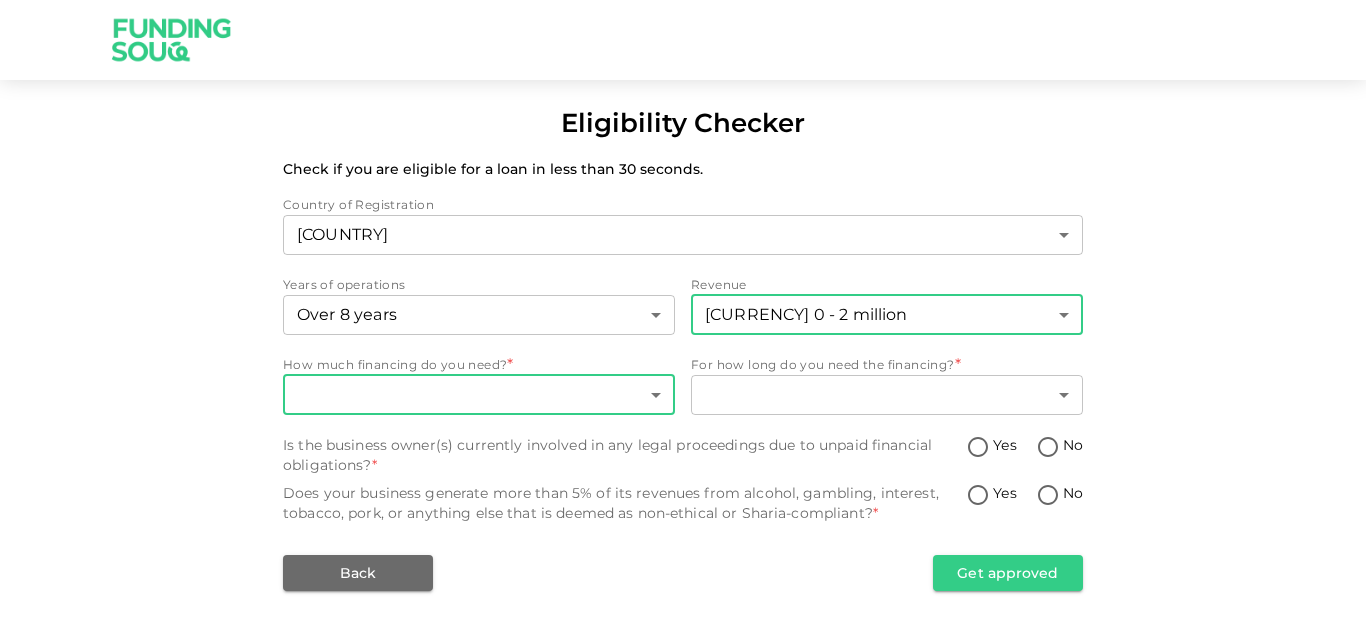 click on "Eligibility Checker Check if you are eligible for a loan in less than 30 seconds.   Country of Registration United Arab Emirates 1 ​   Years of operations Over 8 years 4 ​   Revenue AED 0 - 2 million 1 ​   How much financing do you need? * ​ ​   For how long do you need the financing? * ​ ​ Is the business owner(s) currently involved in any legal proceedings due to unpaid financial obligations? * Yes No Does your business generate more than 5% of its revenues from alcohol, gambling, interest, tobacco, pork, or anything else that is deemed as non-ethical or Sharia-compliant? * Yes No Back Get approved" at bounding box center (683, 316) 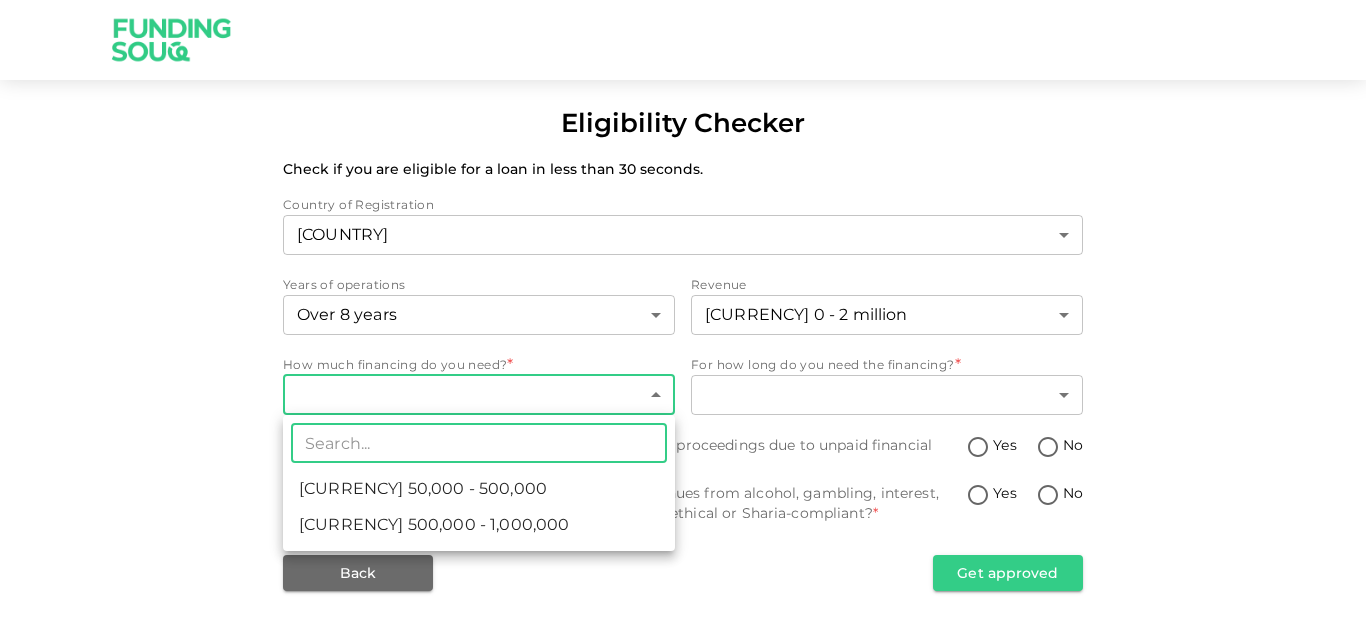 click on "AED 50,000 - 500,000" at bounding box center (423, 489) 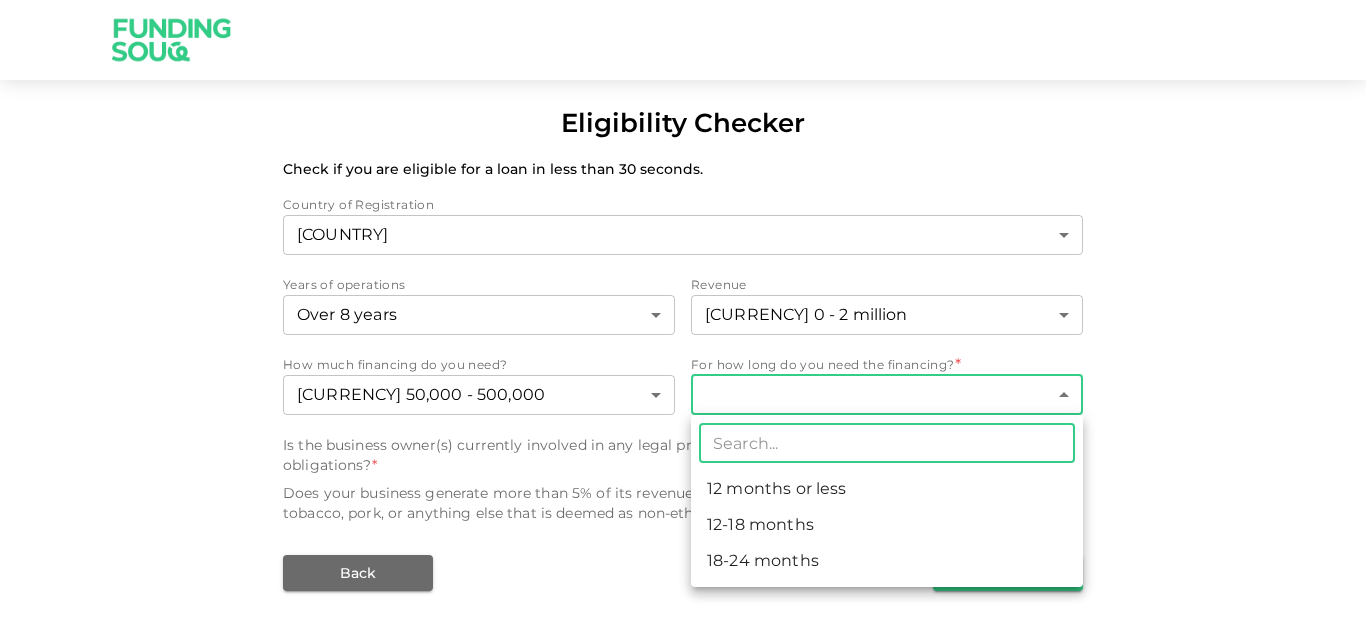 click on "Eligibility Checker Check if you are eligible for a loan in less than 30 seconds.   Country of Registration United Arab Emirates 1 ​   Years of operations Over 8 years 4 ​   Revenue AED 0 - 2 million 1 ​   How much financing do you need? AED 50,000 - 500,000 1 ​   For how long do you need the financing? * ​ ​ Is the business owner(s) currently involved in any legal proceedings due to unpaid financial obligations? * Yes No Does your business generate more than 5% of its revenues from alcohol, gambling, interest, tobacco, pork, or anything else that is deemed as non-ethical or Sharia-compliant? * Yes No Back Get approved
​ 12 months or less  12-18 months 18-24 months" at bounding box center [683, 316] 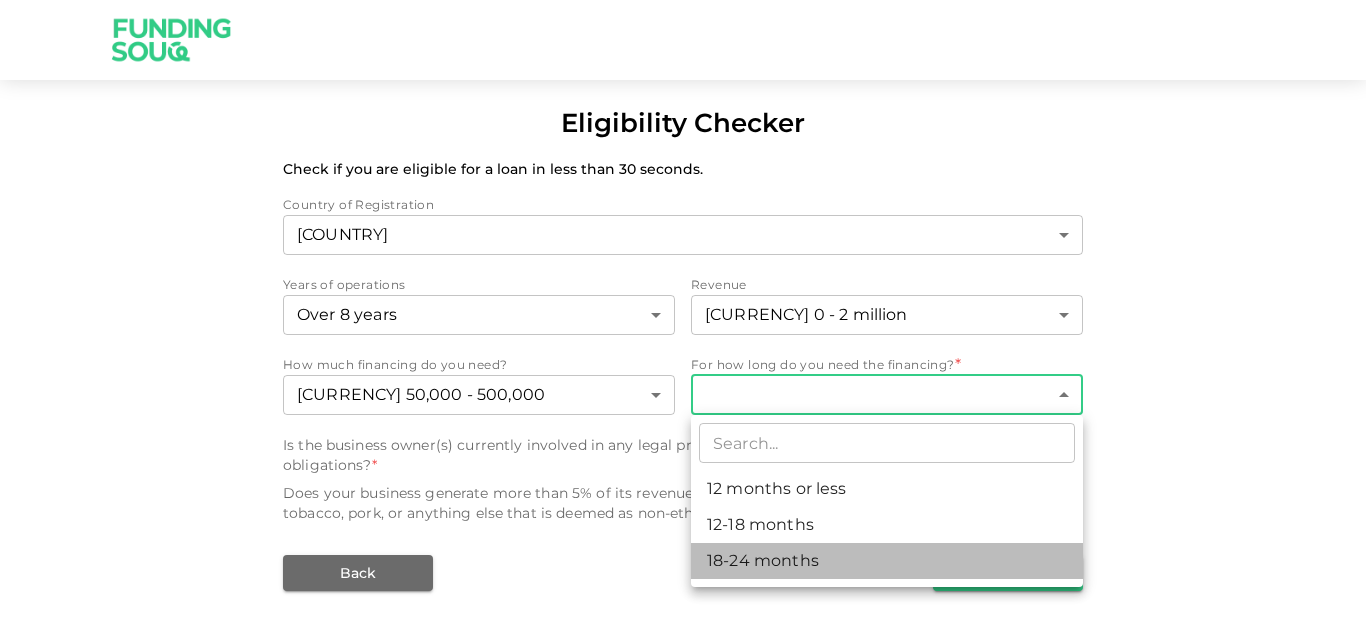 click on "18-24 months" at bounding box center [887, 561] 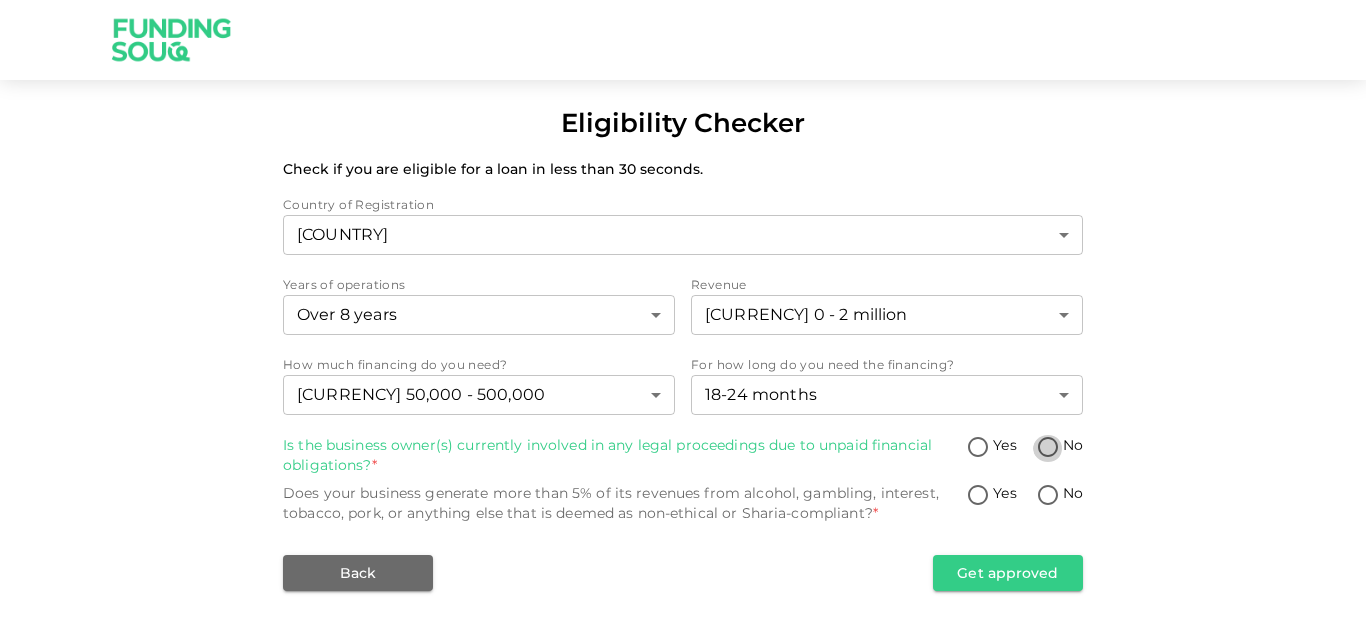 click on "No" at bounding box center [1048, 448] 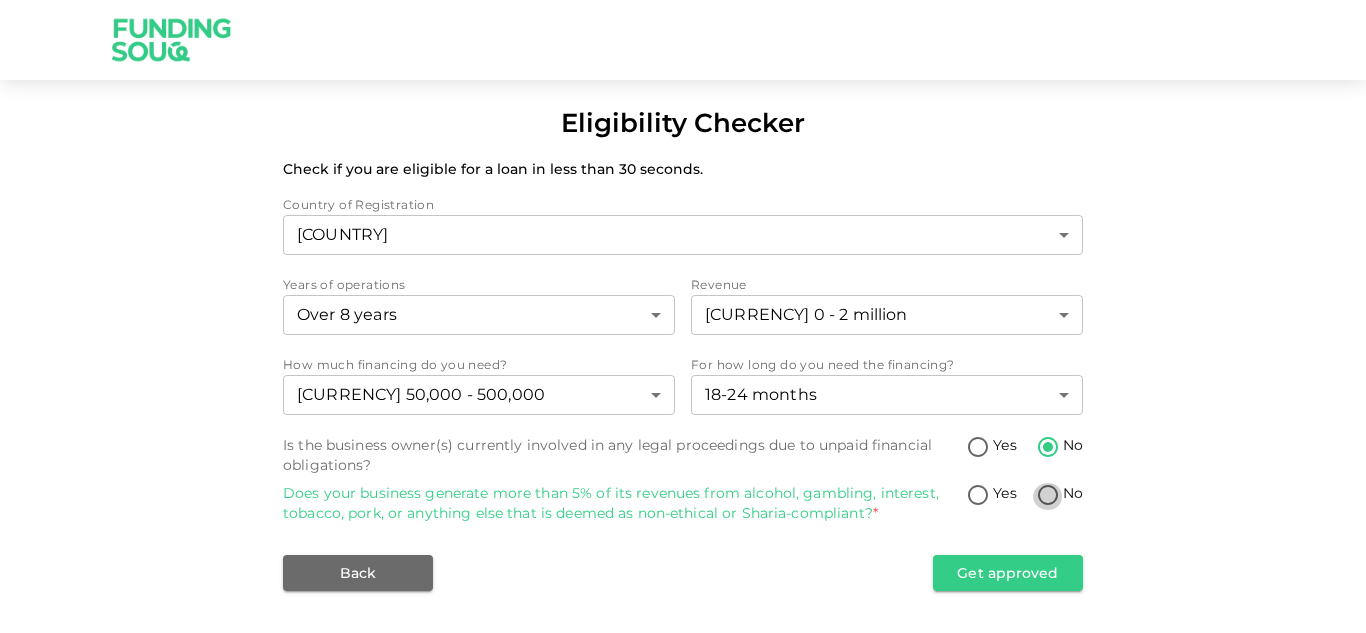 click on "No" at bounding box center (1048, 496) 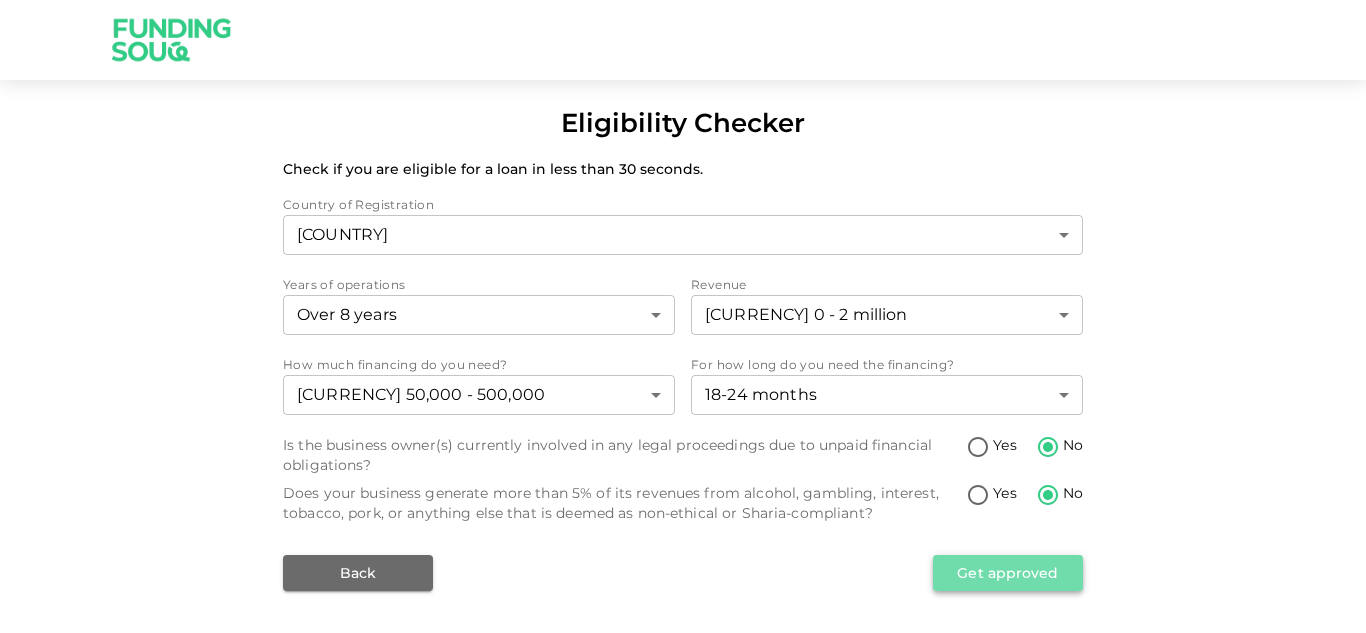 click on "Get approved" at bounding box center (1008, 573) 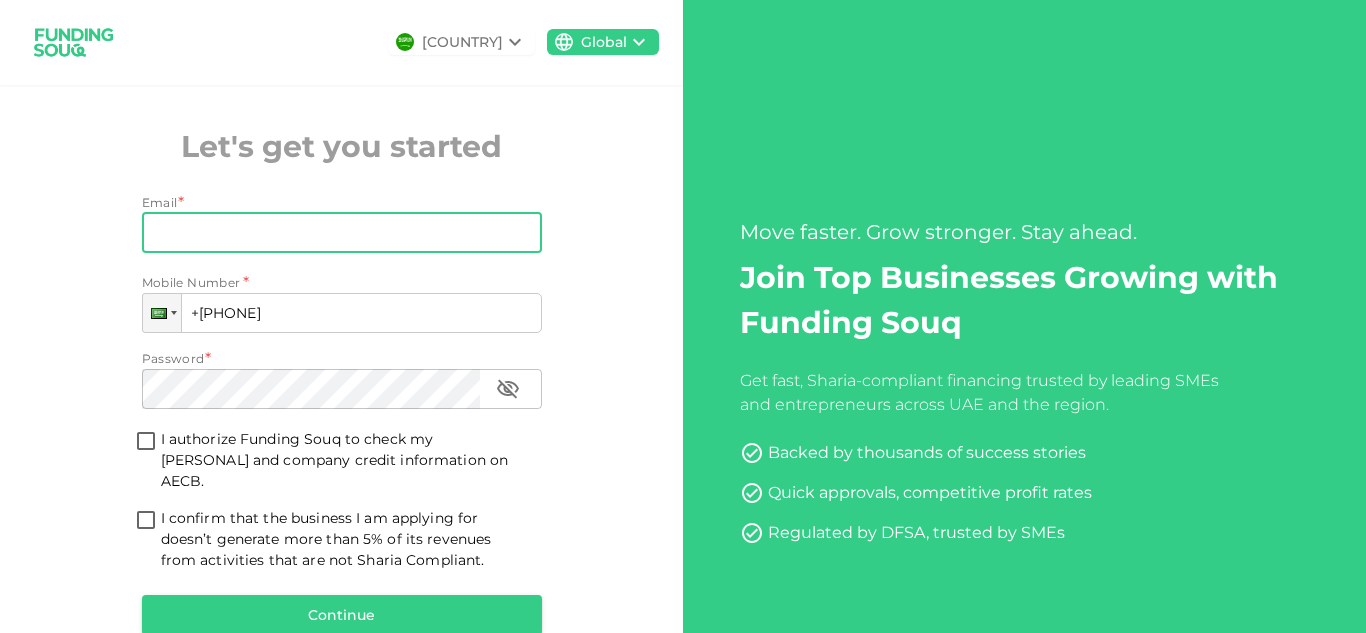 click on "Email" at bounding box center (331, 233) 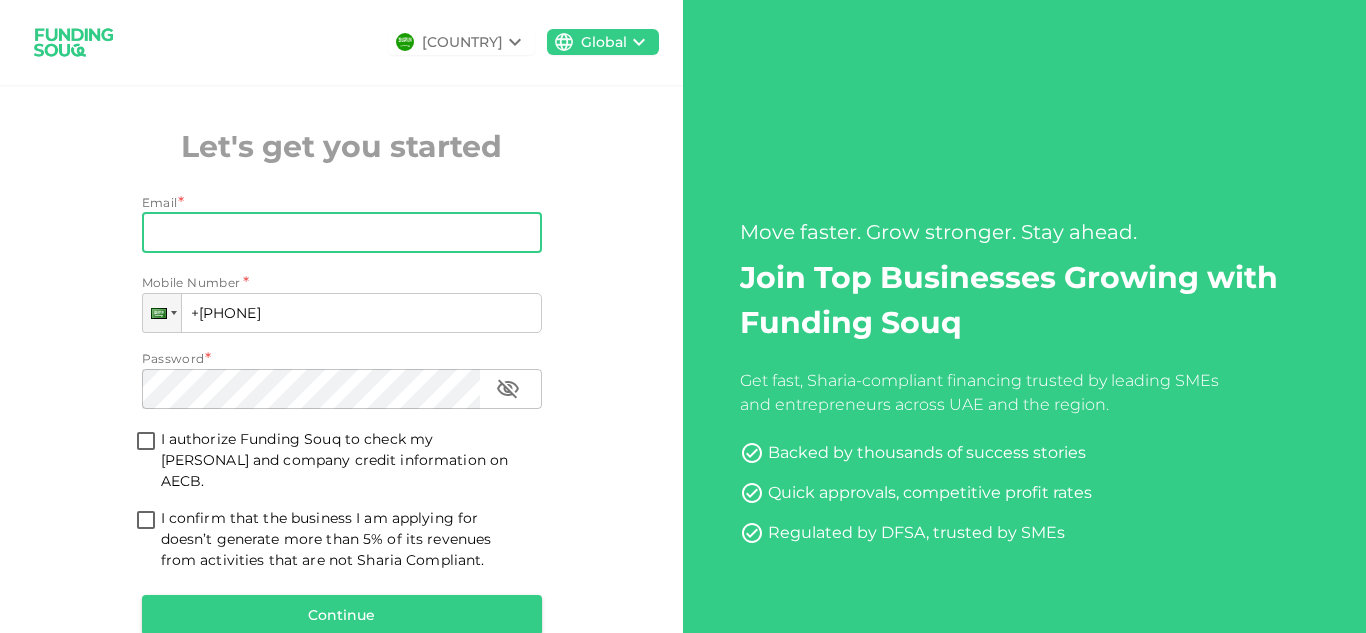 type on "[EMAIL]" 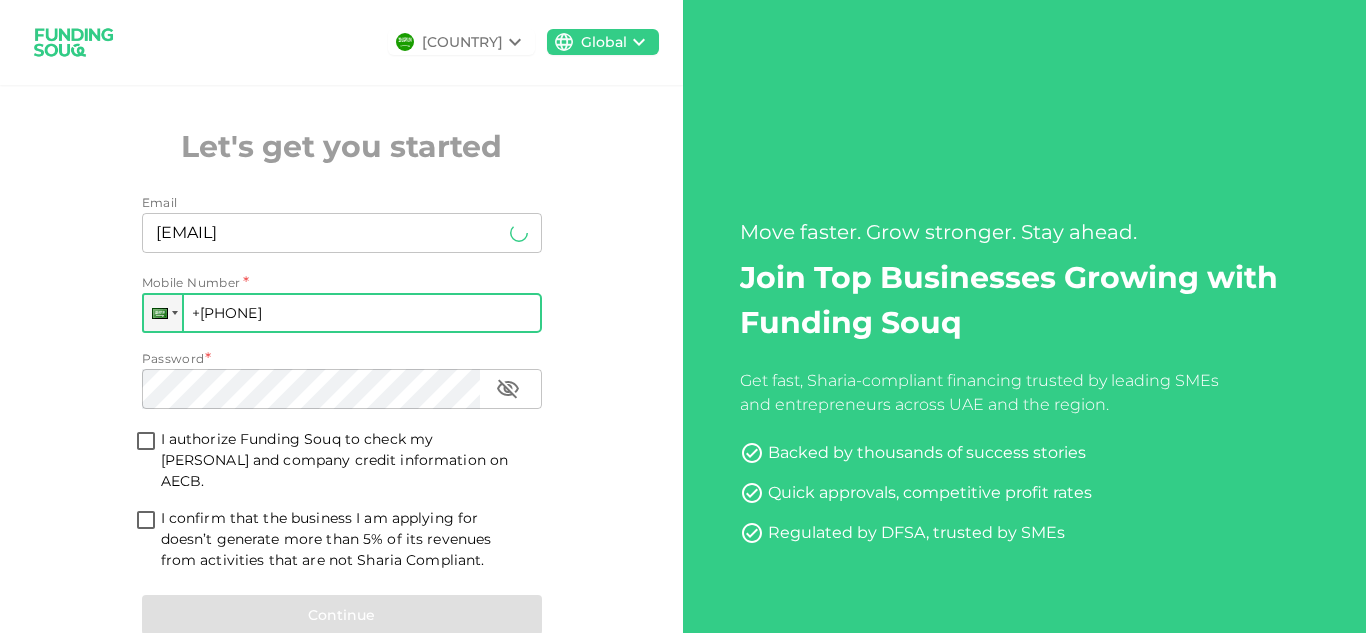 click on "+[PHONE]" at bounding box center [342, 313] 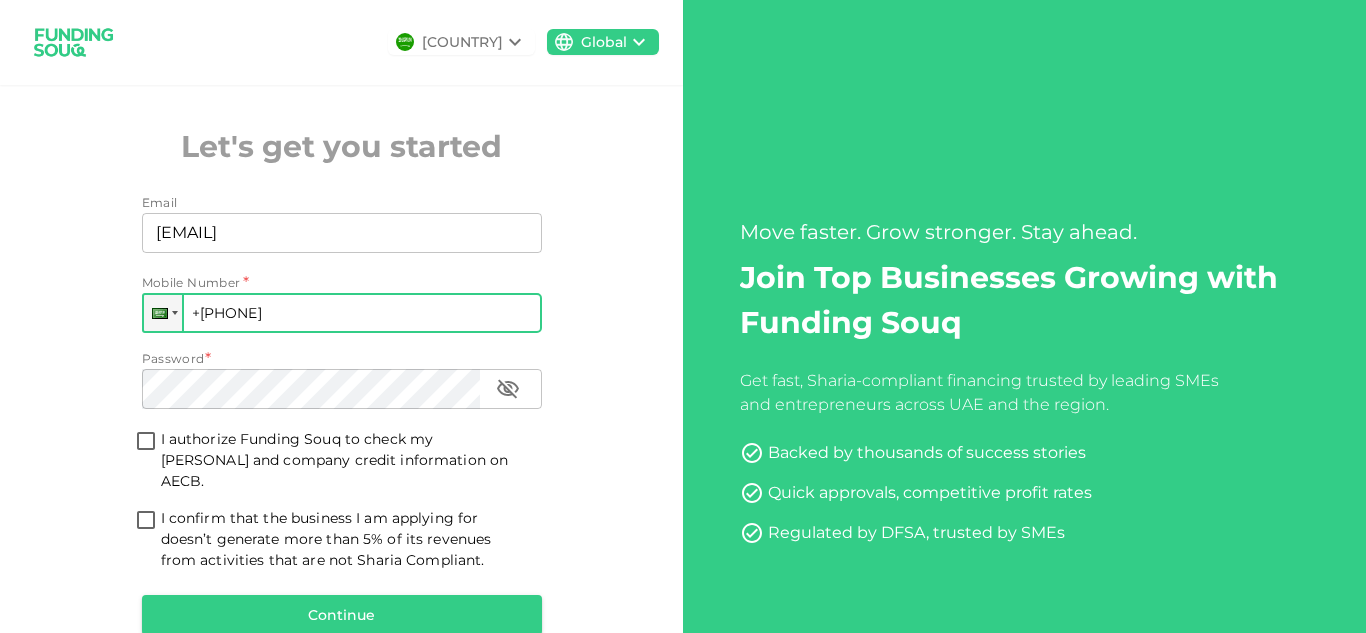 click at bounding box center [163, 313] 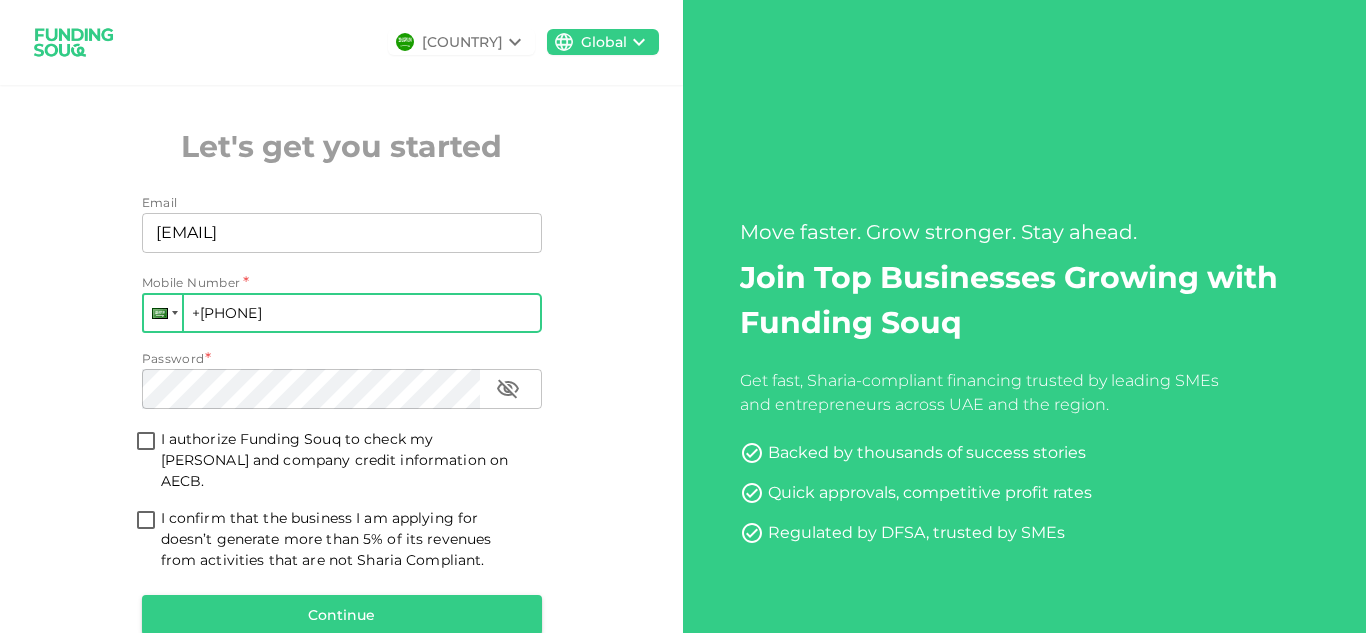 click at bounding box center [175, 313] 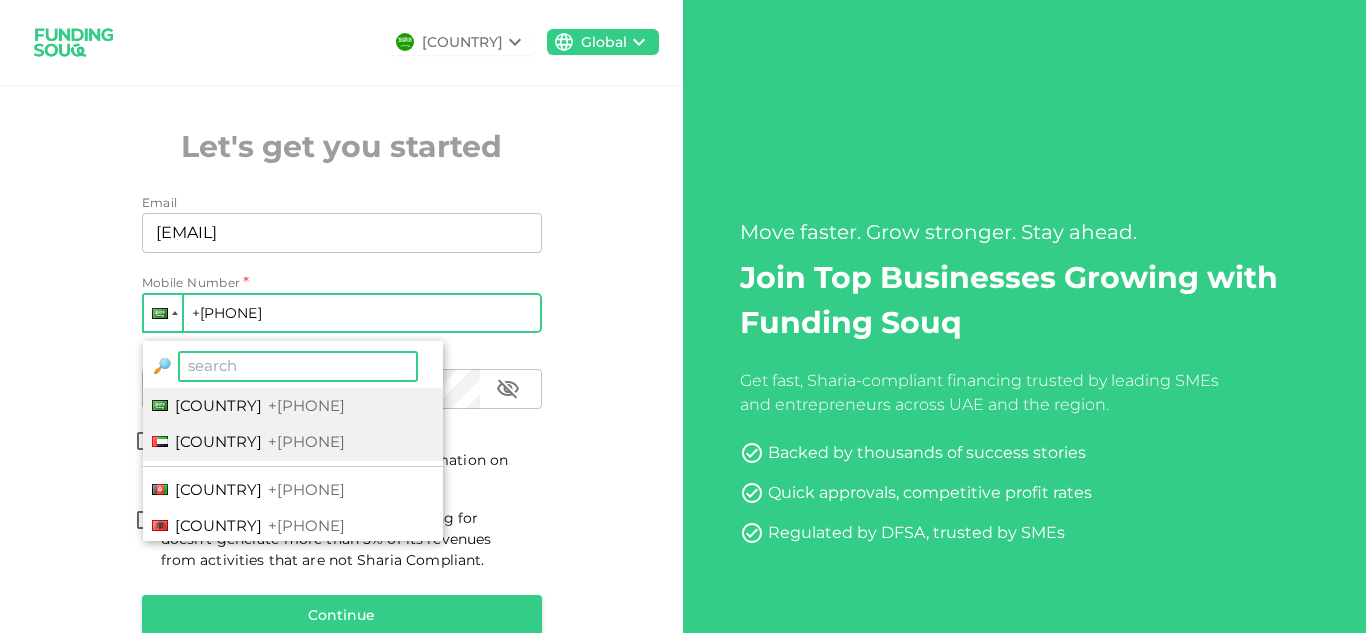 click on "[COUNTRY] [PHONE]" at bounding box center (293, 442) 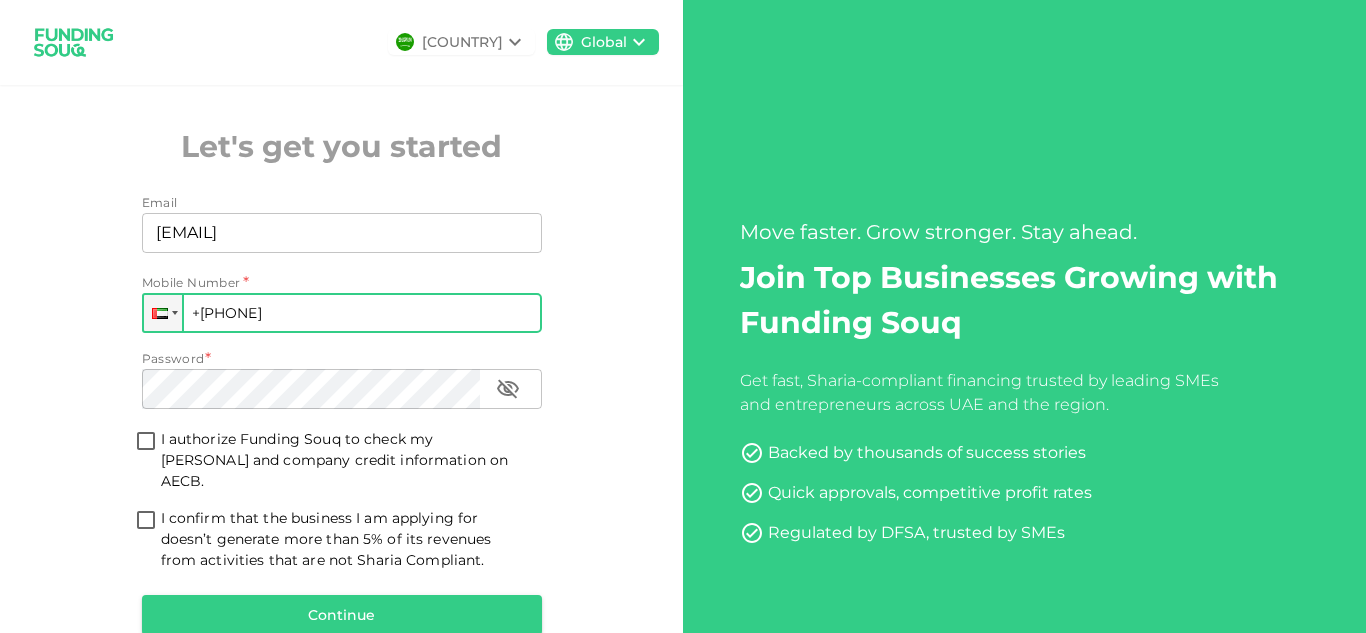 click on "+[PHONE]" at bounding box center (342, 313) 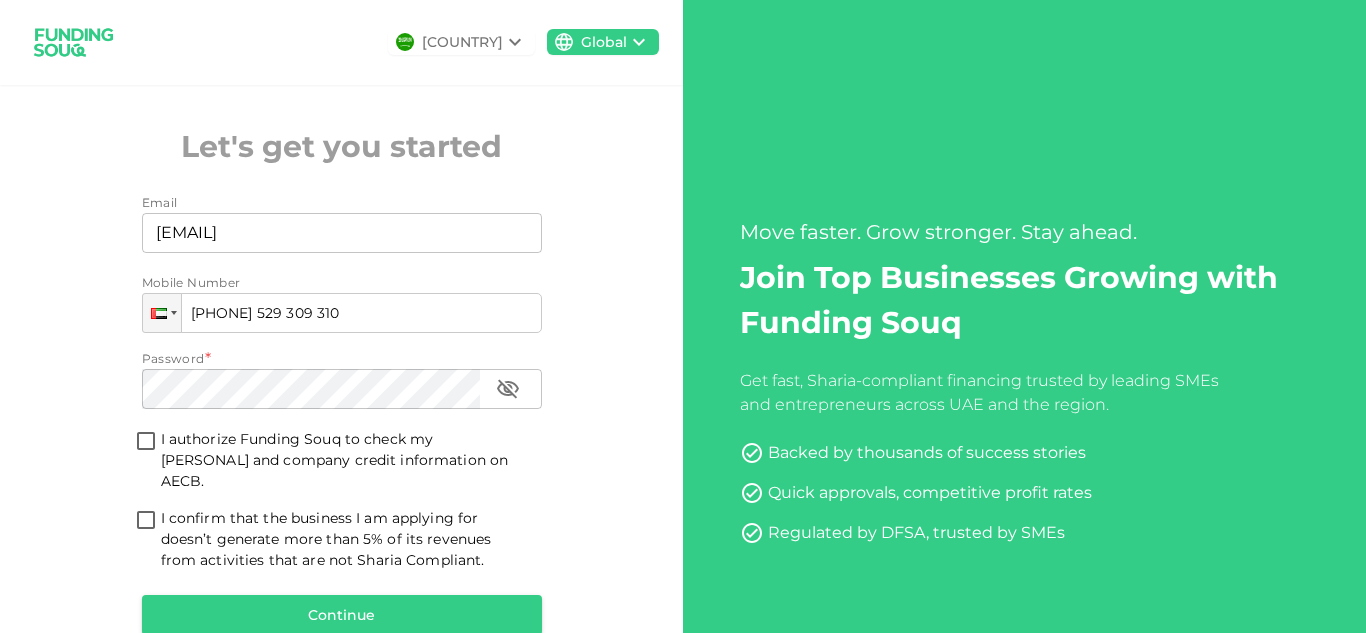 type on "[PHONE] 529 309 310" 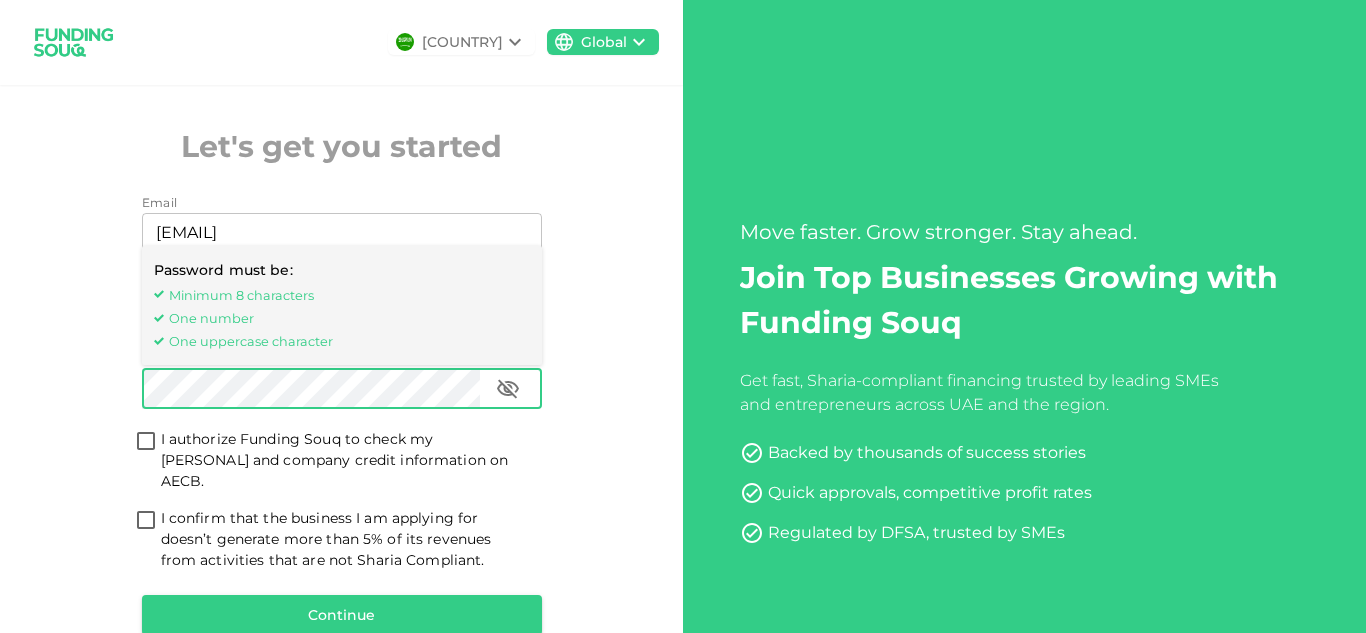 click on "I authorize Funding Souq to check my [PERSONAL] and company credit information on AECB." at bounding box center (146, 442) 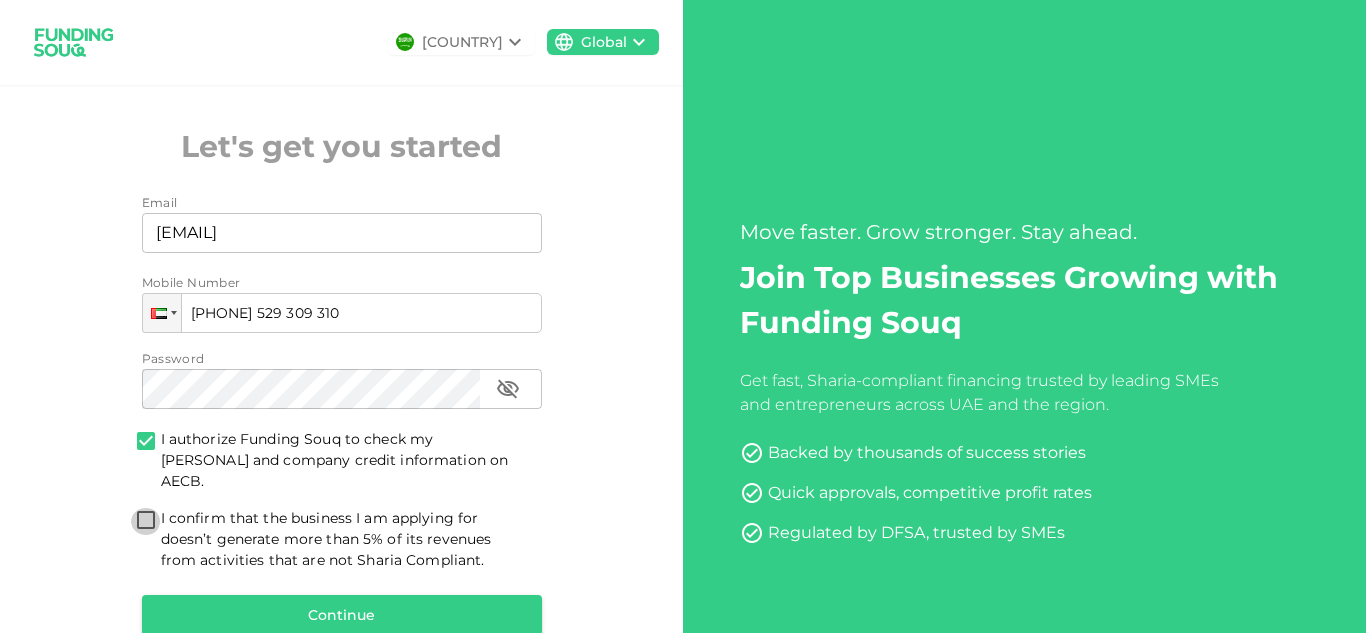 click on "I confirm that the business I am applying for doesn’t generate more than 5% of its revenues from activities that are not Sharia Compliant." at bounding box center (146, 521) 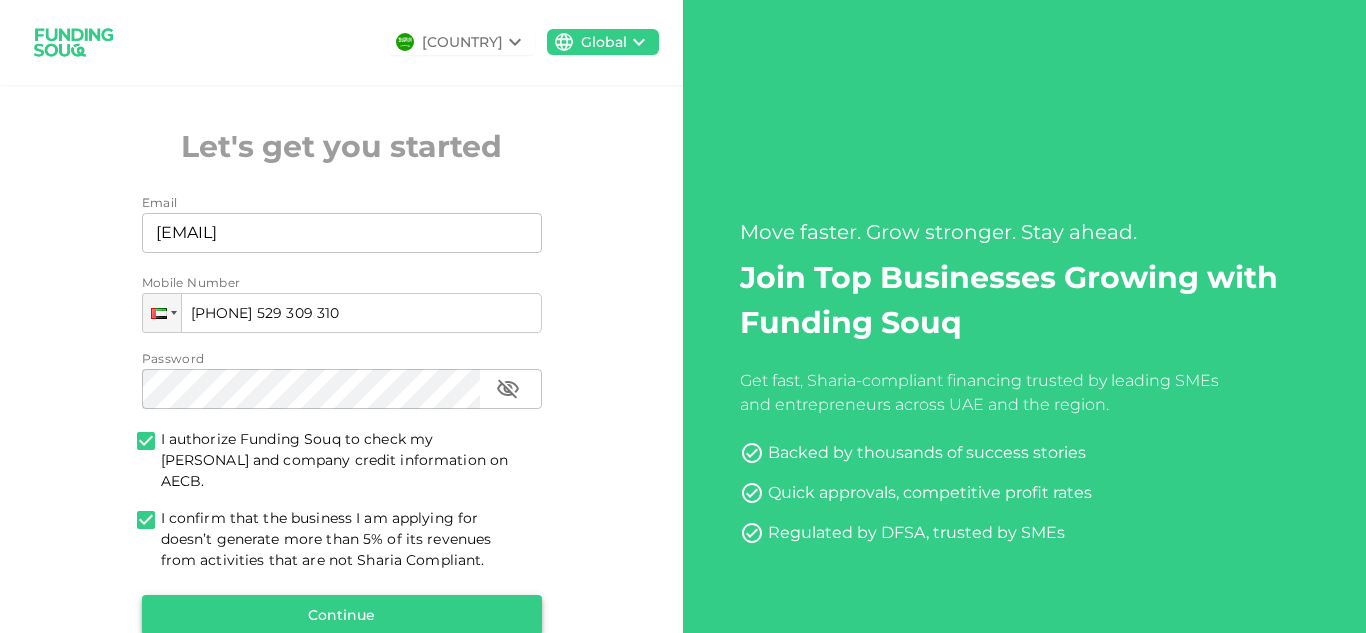 click on "Continue" at bounding box center [342, 615] 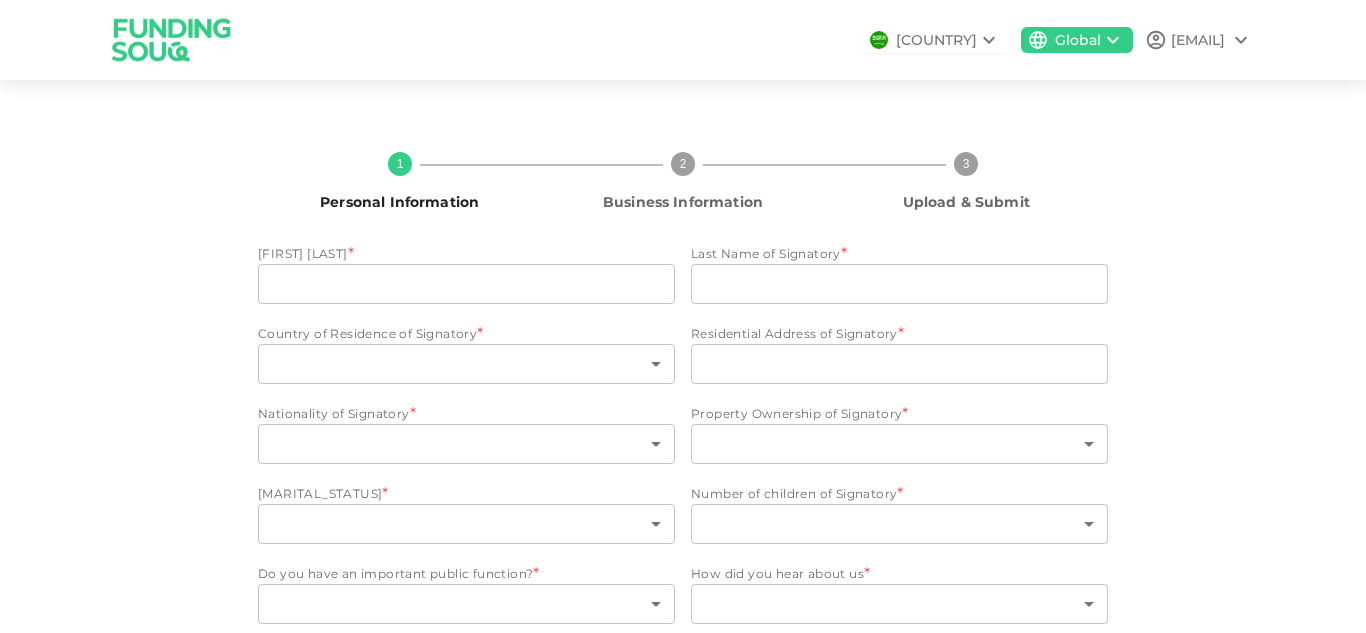 click 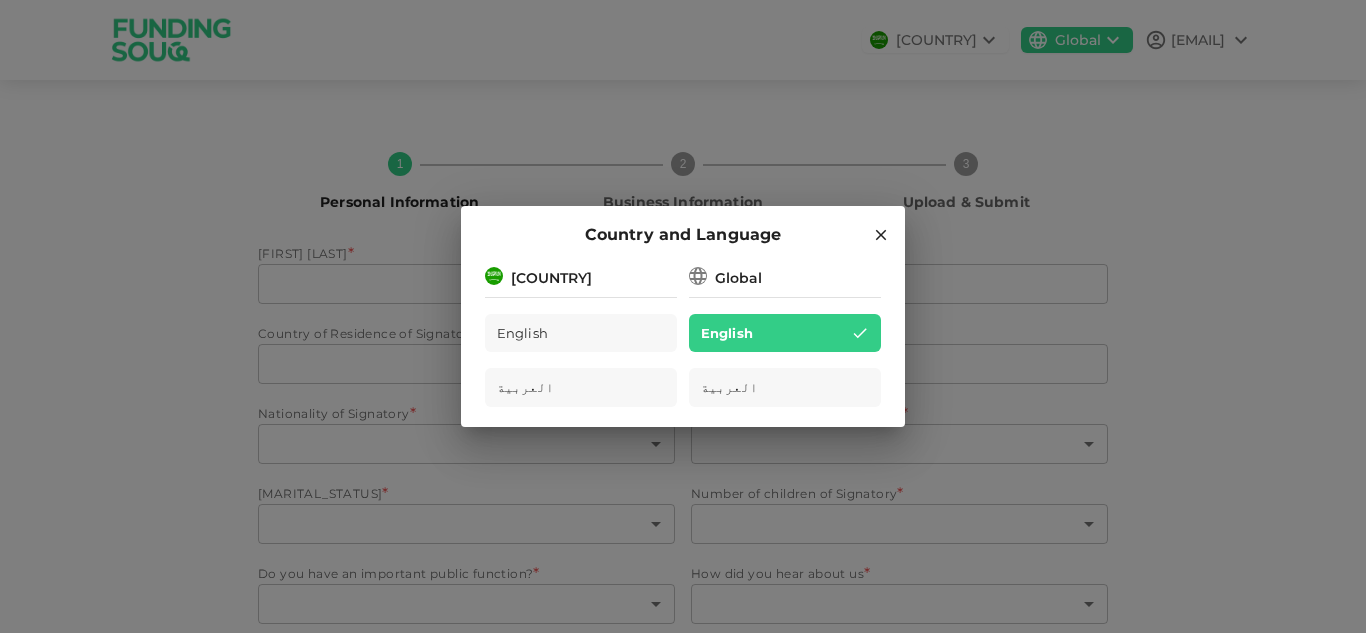 click on "[COUNTRY]" at bounding box center [551, 278] 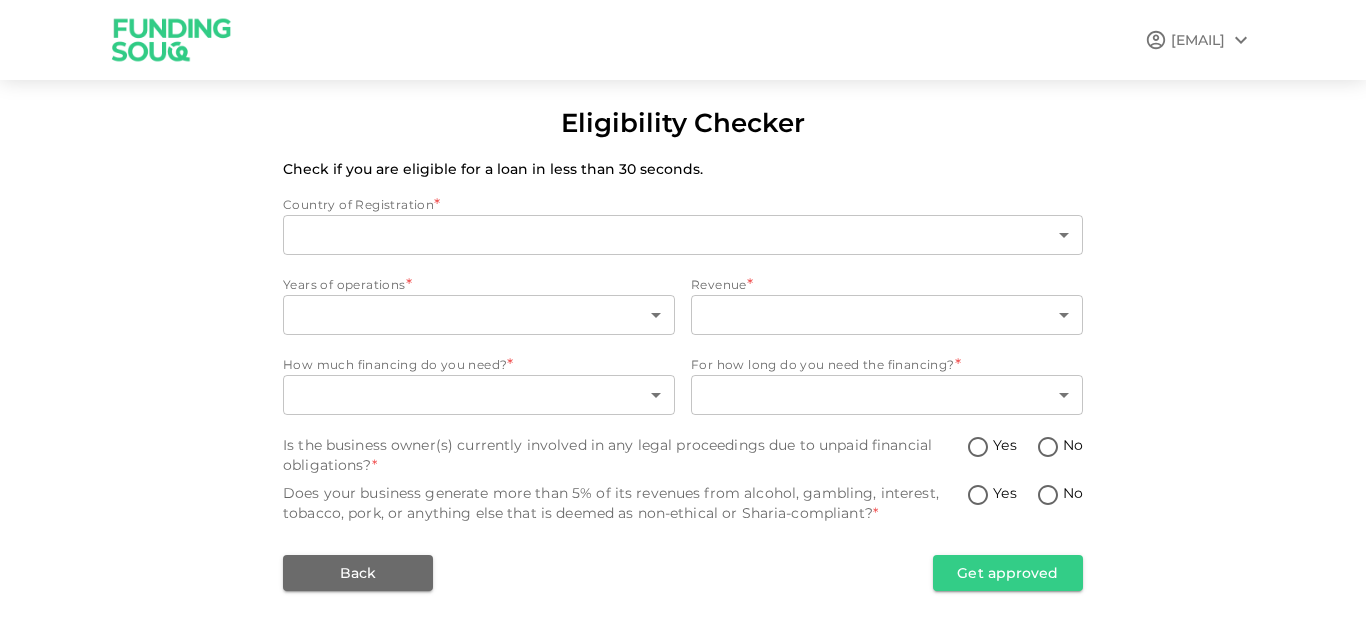 type on "1" 